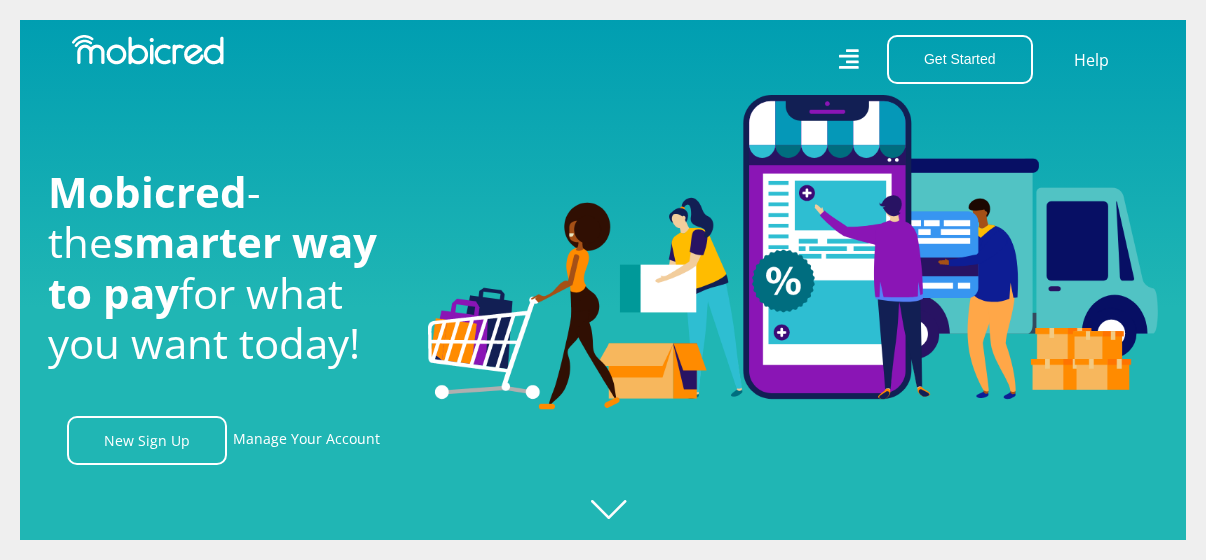 scroll, scrollTop: 0, scrollLeft: 0, axis: both 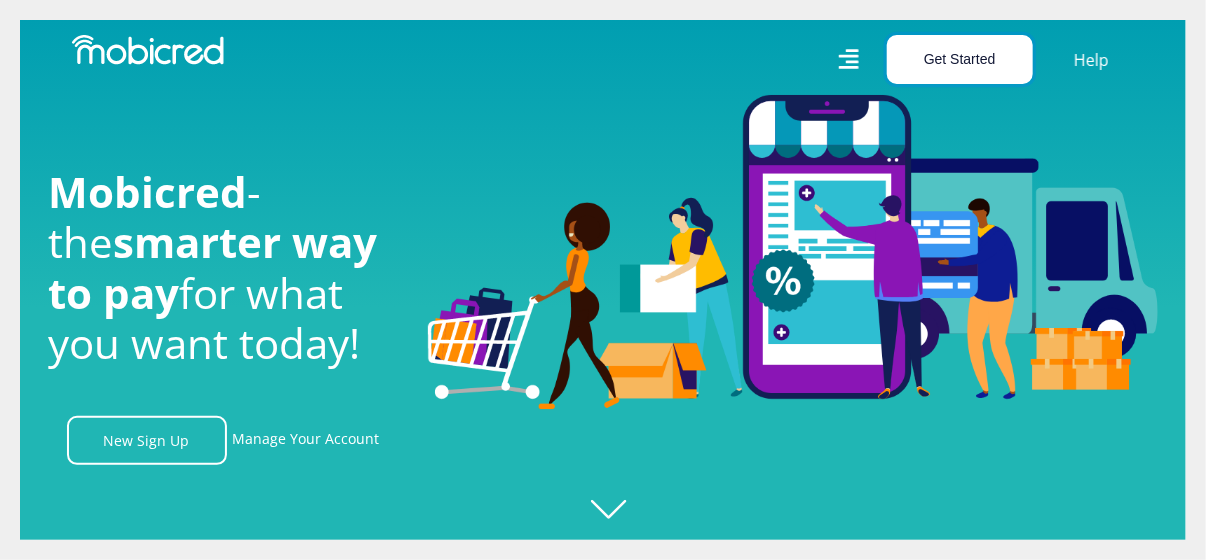 click on "Get Started" at bounding box center [960, 59] 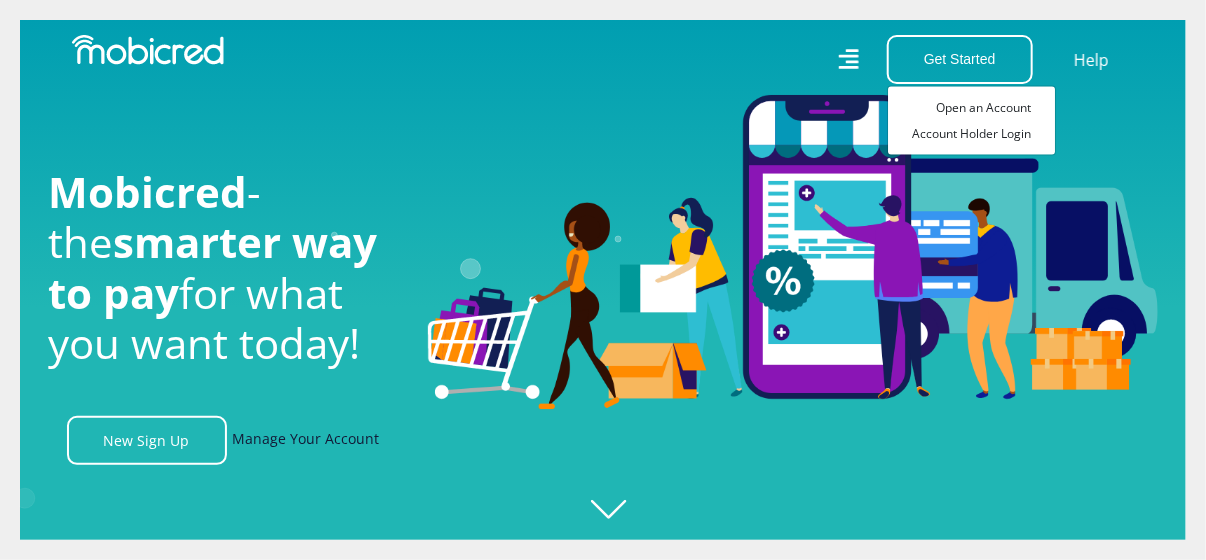 click on "Manage Your Account" at bounding box center [306, 440] 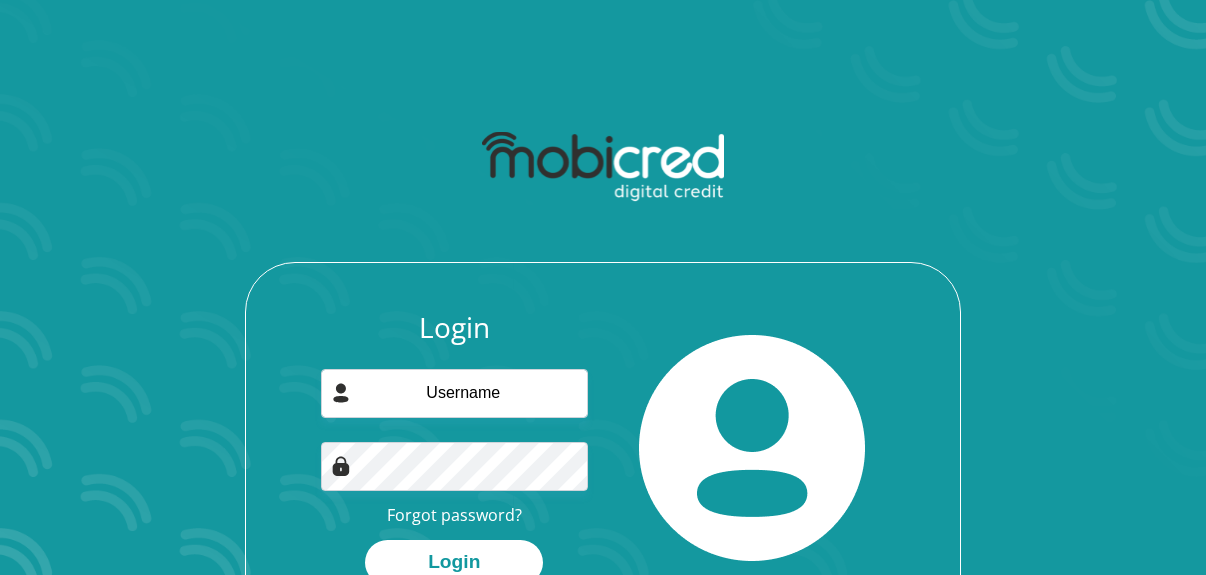 scroll, scrollTop: 0, scrollLeft: 0, axis: both 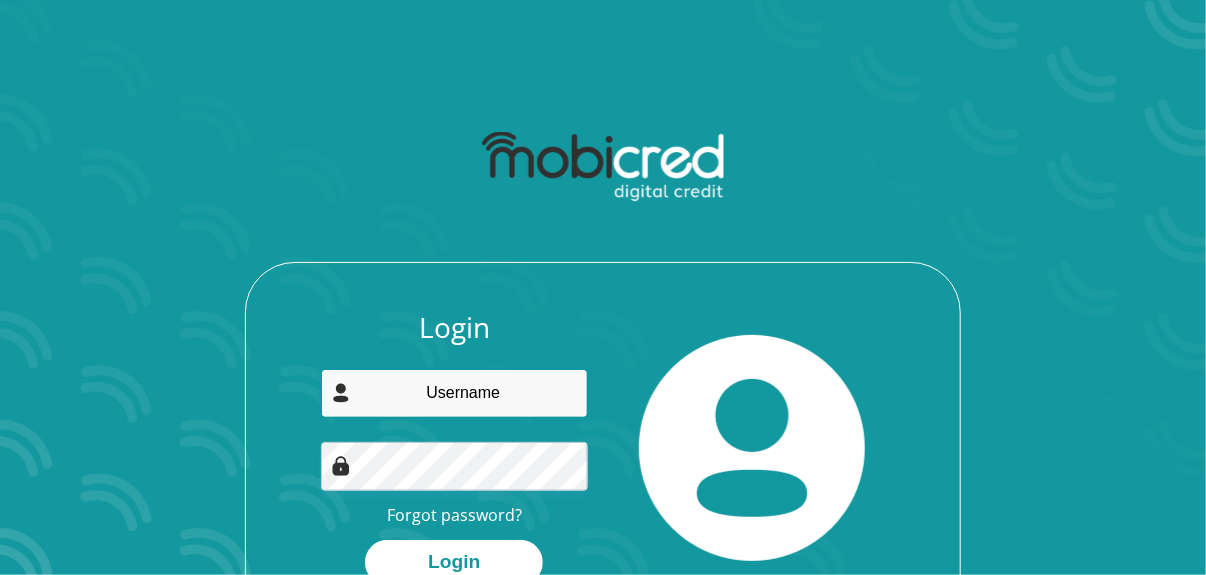 click at bounding box center [455, 393] 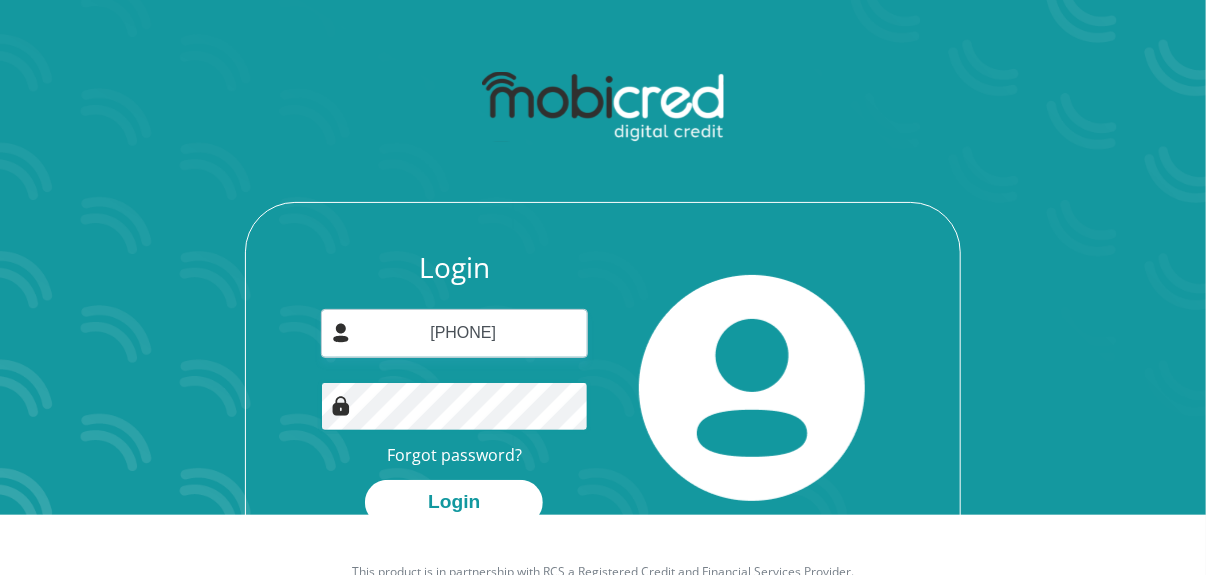 scroll, scrollTop: 113, scrollLeft: 0, axis: vertical 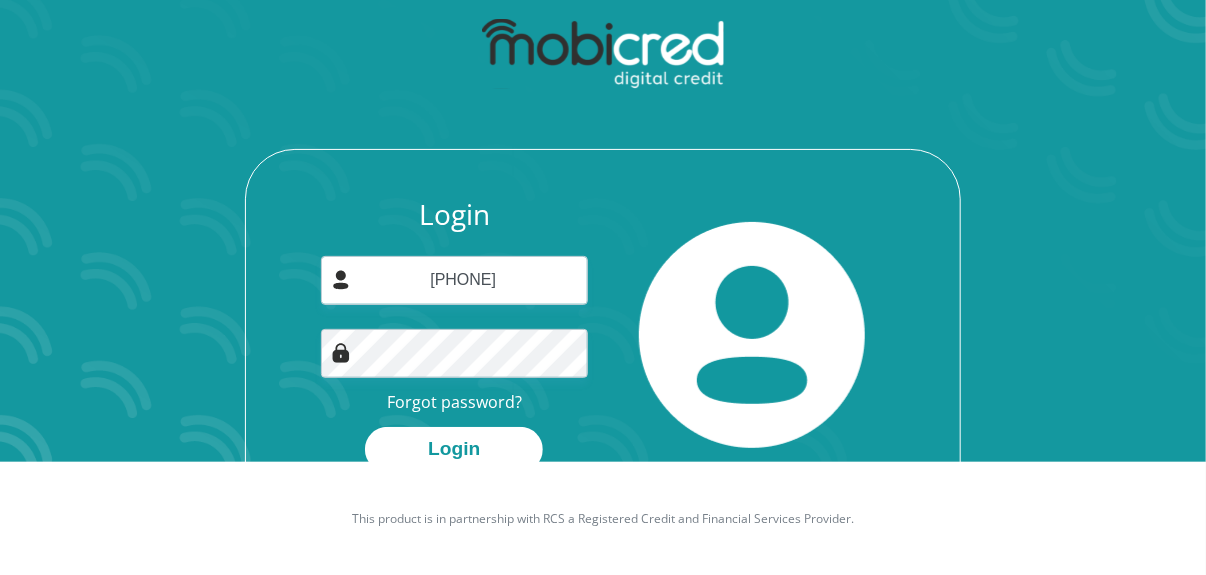 click on "This product is in partnership with RCS a Registered Credit and Financial Services Provider." at bounding box center (603, 519) 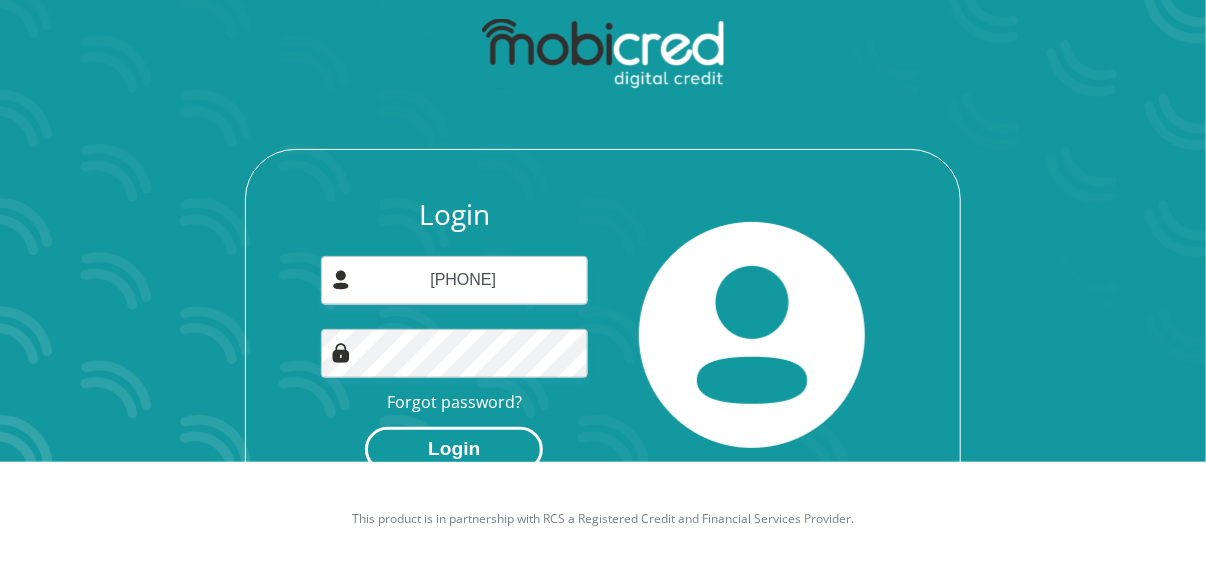 click on "Login" at bounding box center [454, 449] 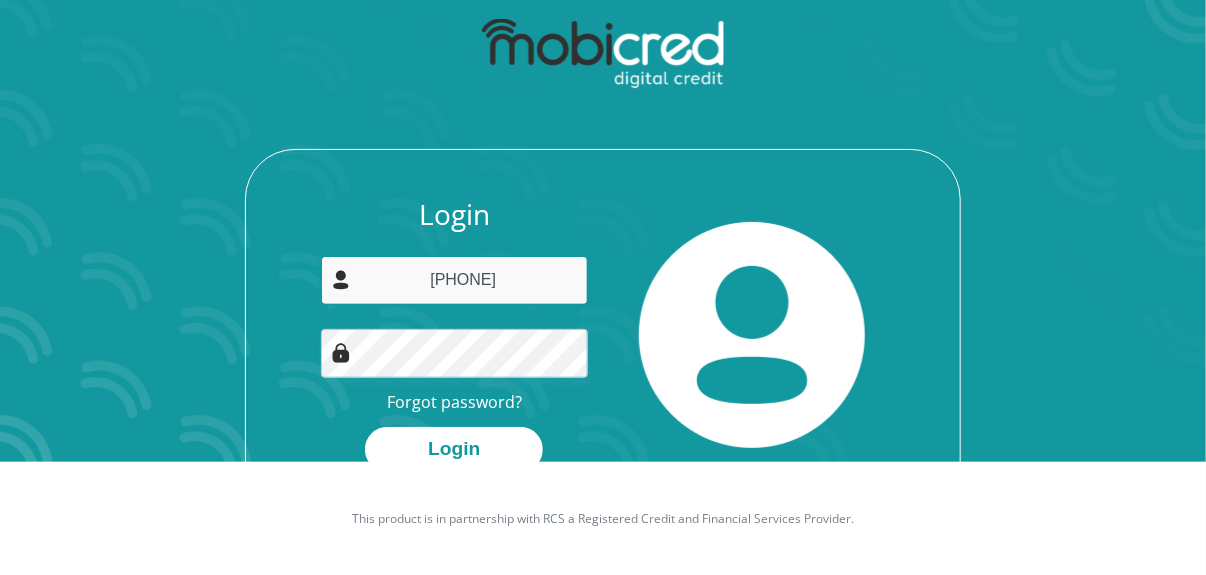 drag, startPoint x: 539, startPoint y: 286, endPoint x: 276, endPoint y: 297, distance: 263.22995 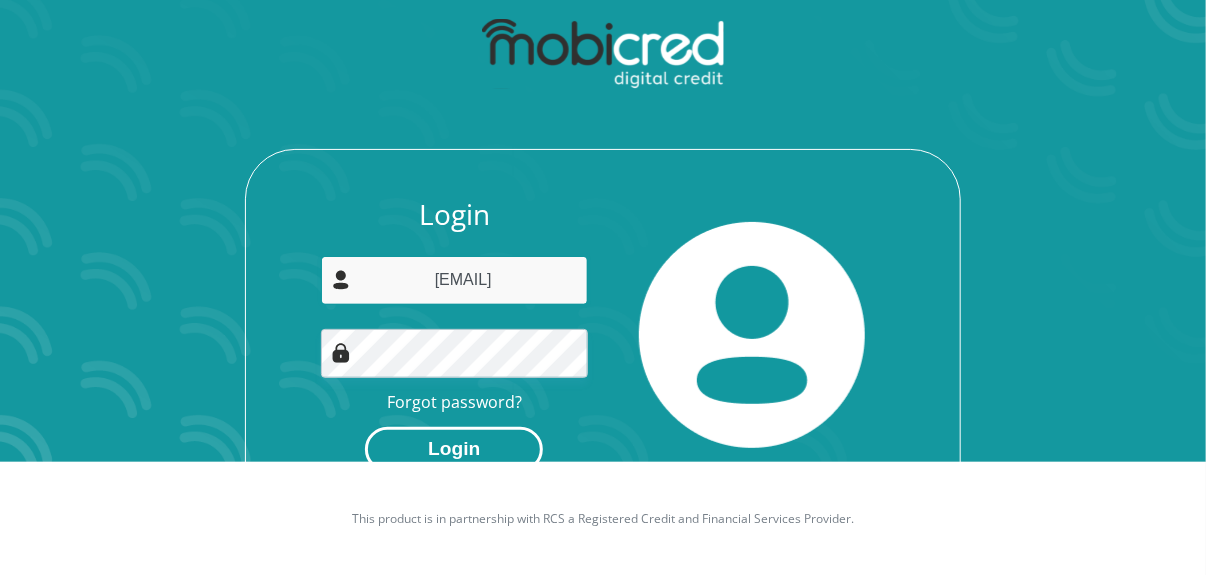 type on "anton.mokone7@gmail.com" 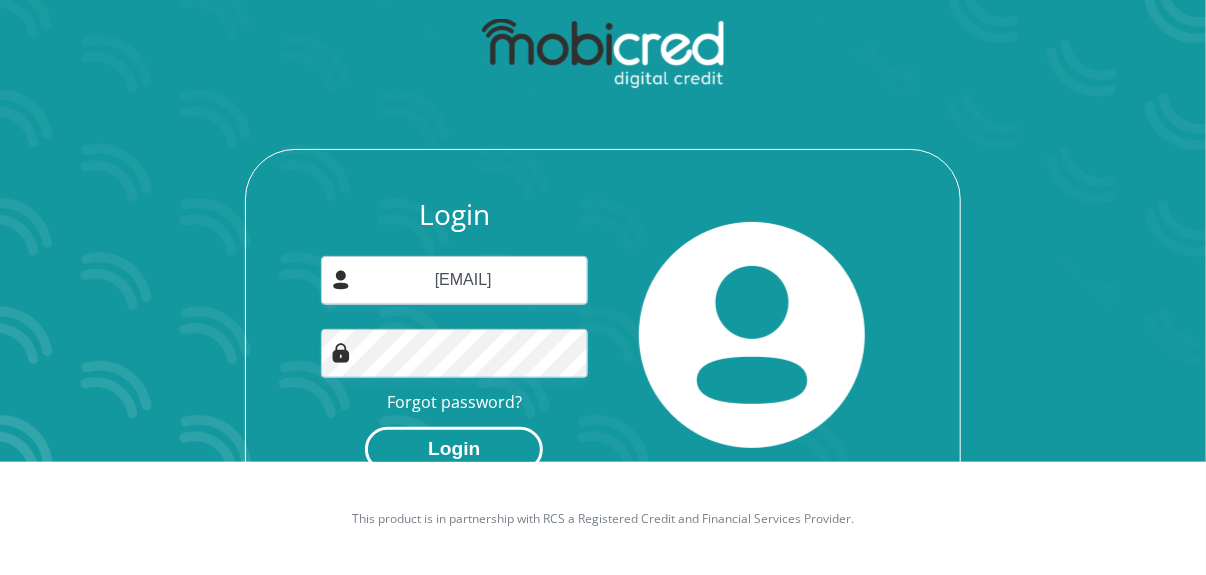 click on "Login" at bounding box center (454, 449) 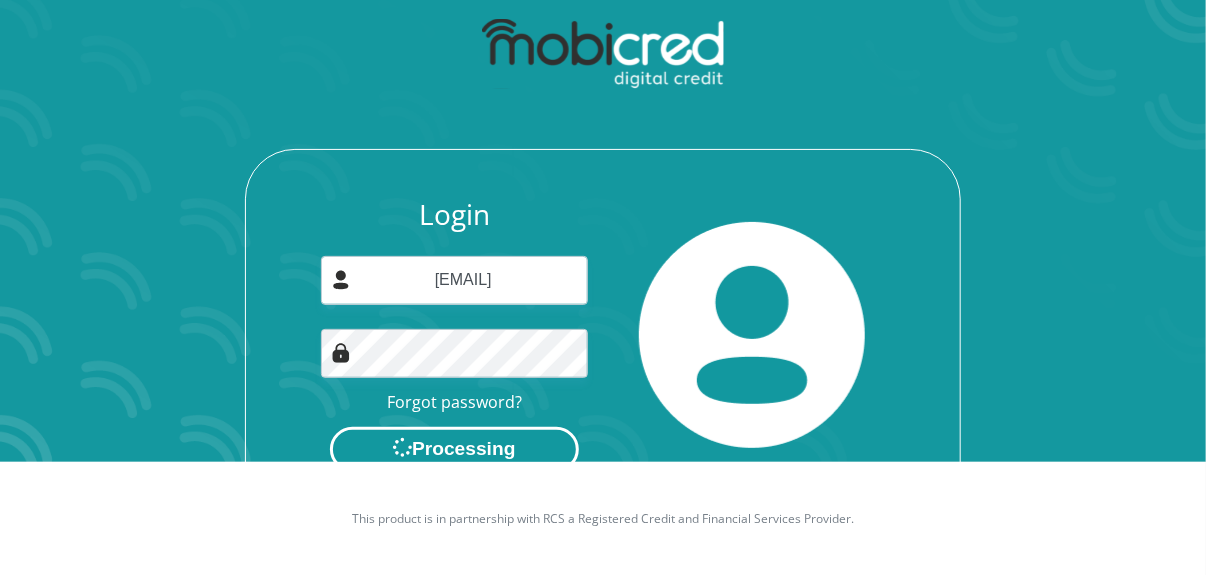 scroll, scrollTop: 0, scrollLeft: 0, axis: both 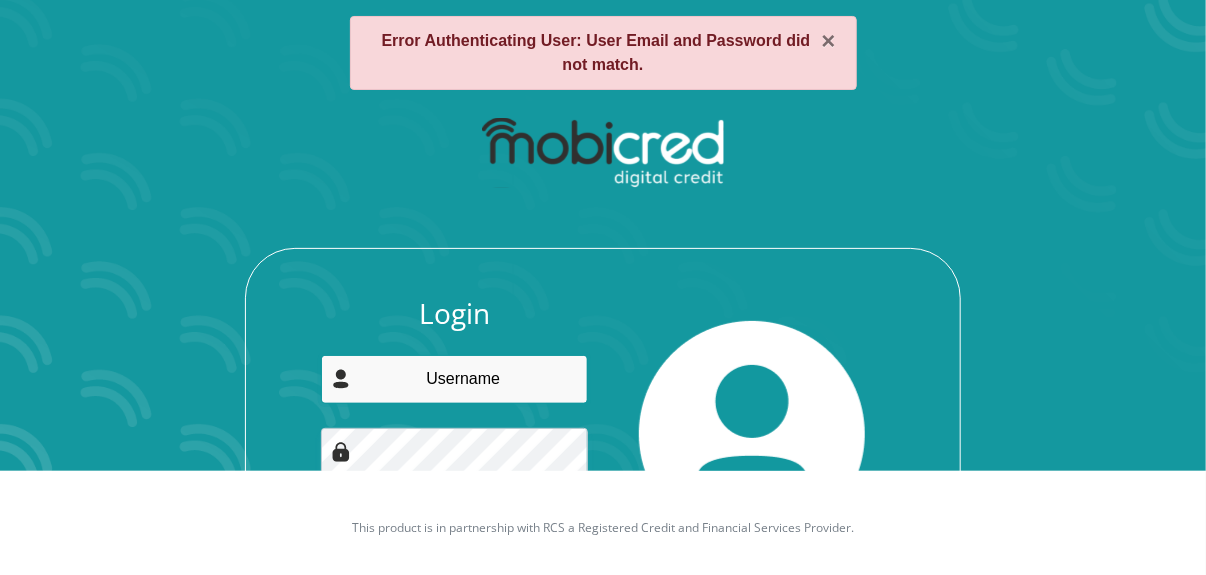 click at bounding box center [455, 379] 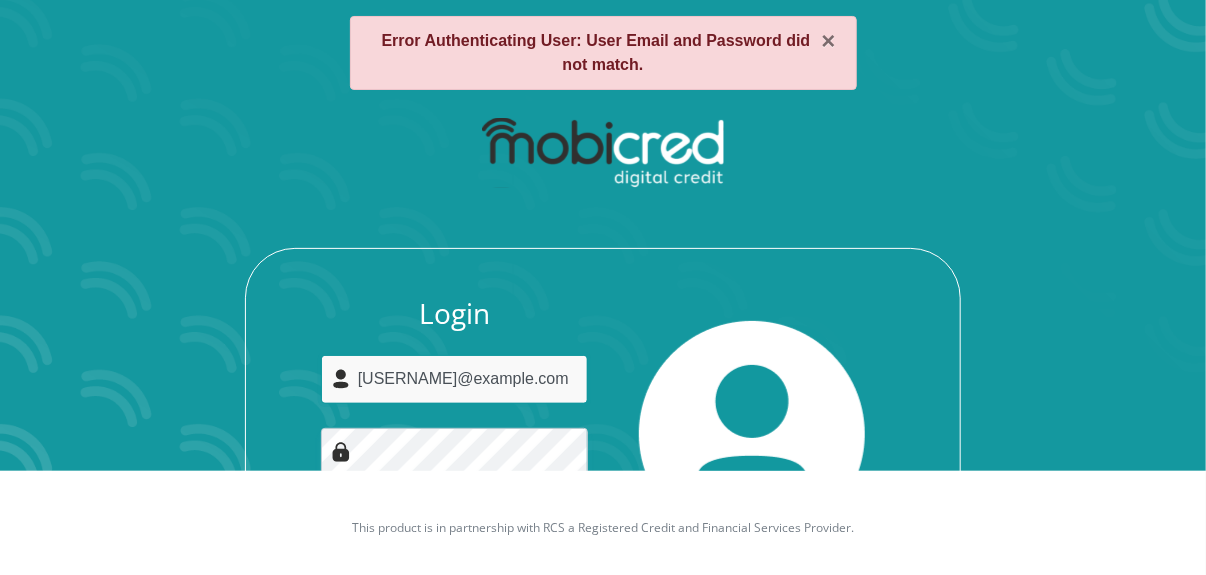 click on "mnrboddington@example.com" at bounding box center [455, 379] 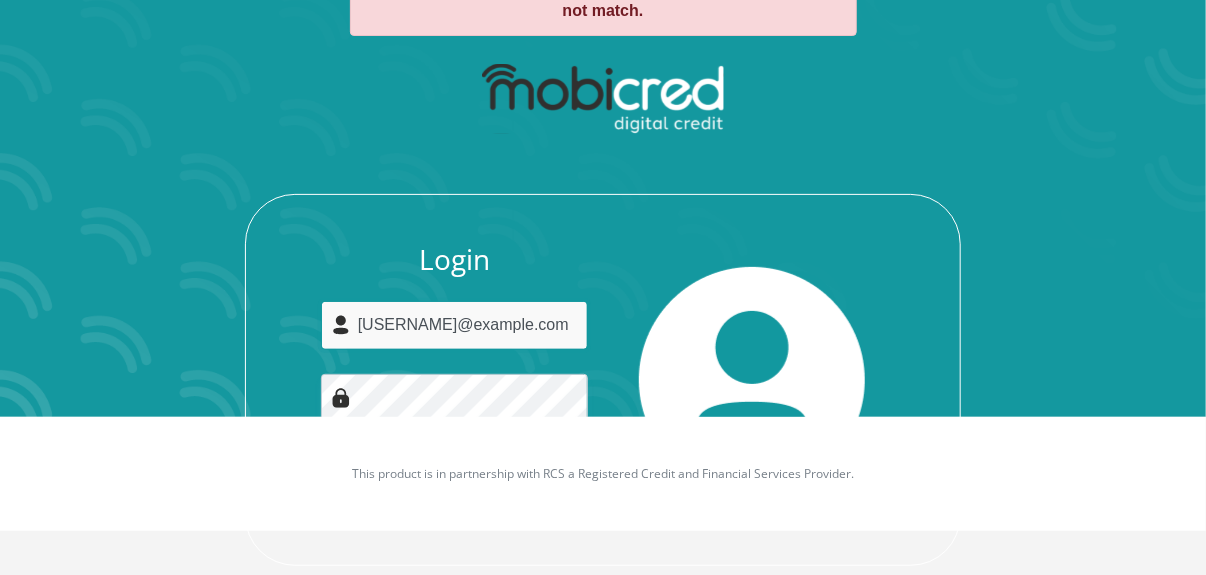 scroll, scrollTop: 163, scrollLeft: 0, axis: vertical 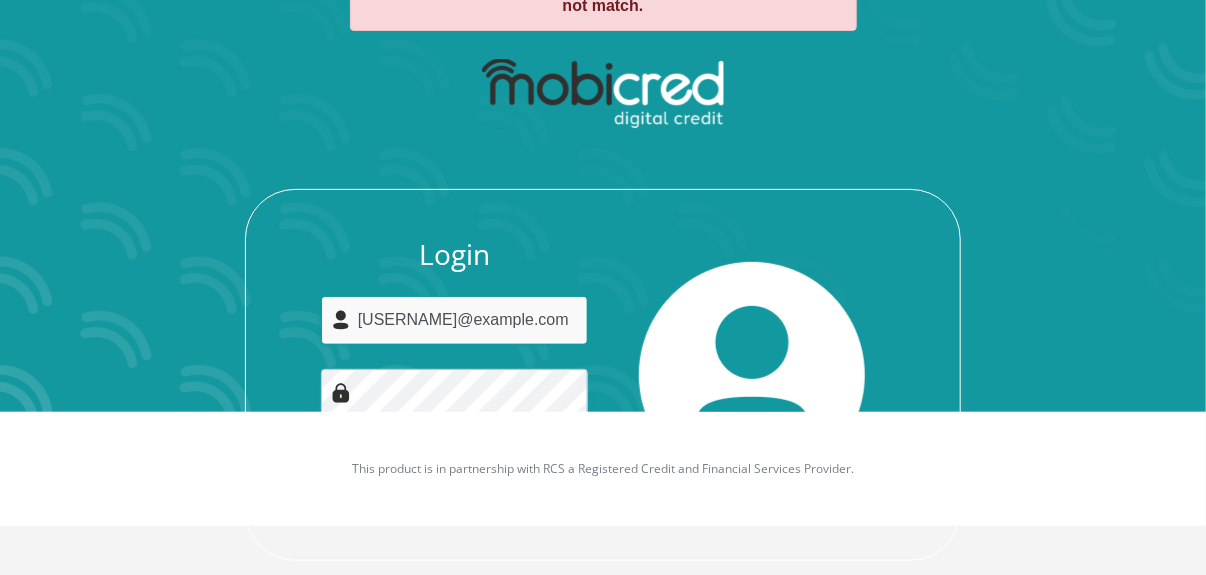 type on "mnrboddington@example.com" 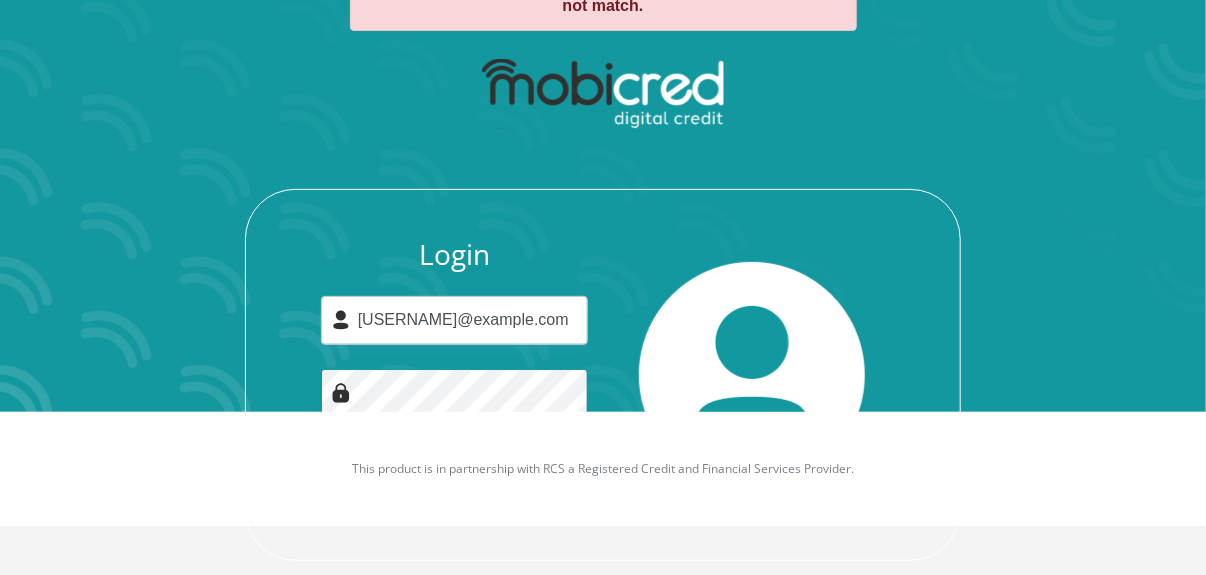 scroll, scrollTop: 193, scrollLeft: 0, axis: vertical 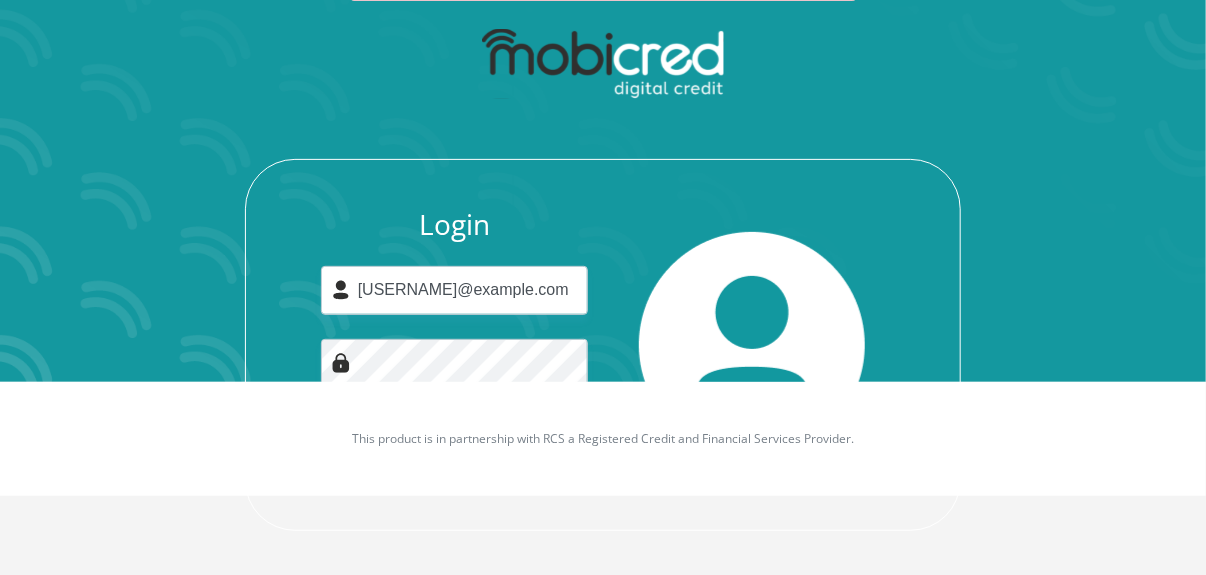 click on "This product is in partnership with RCS a Registered Credit and Financial Services Provider." at bounding box center [603, 439] 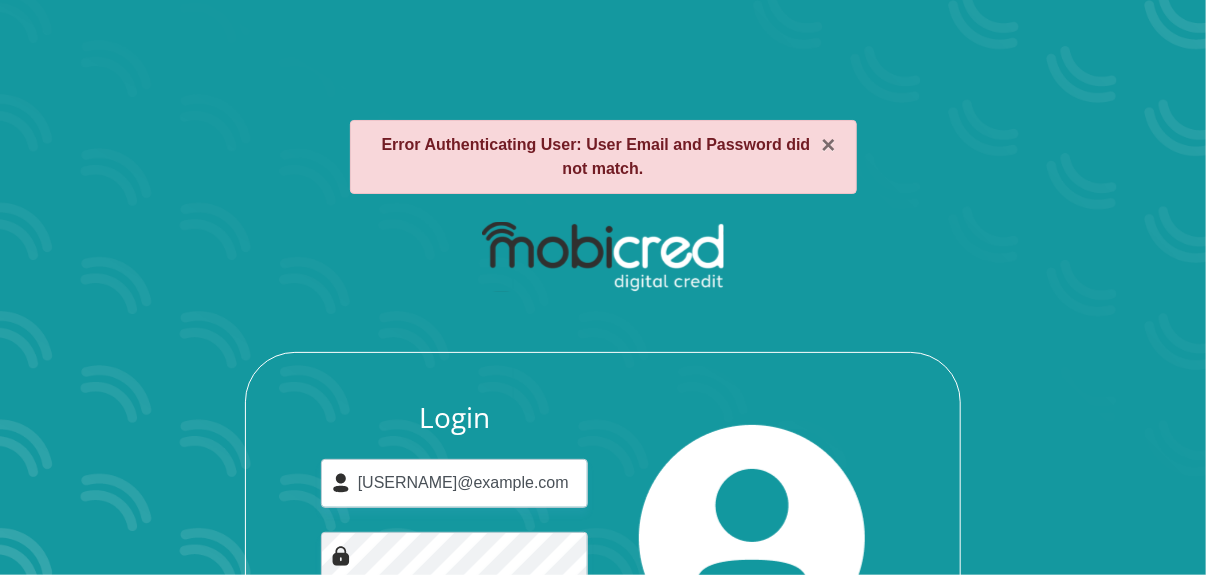 scroll, scrollTop: 193, scrollLeft: 0, axis: vertical 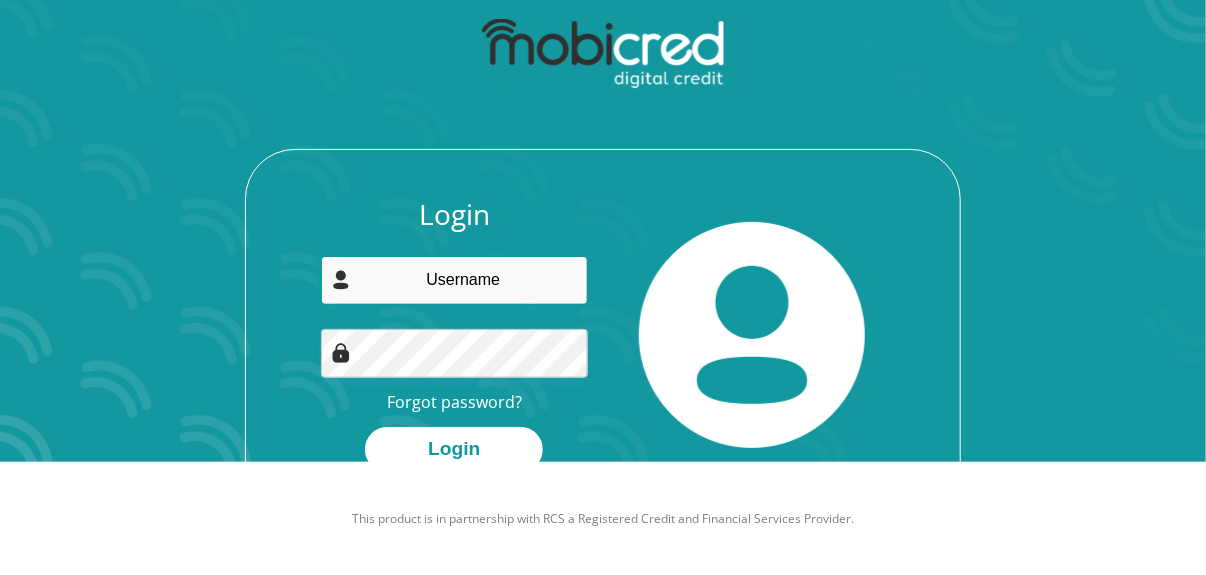 click at bounding box center [455, 280] 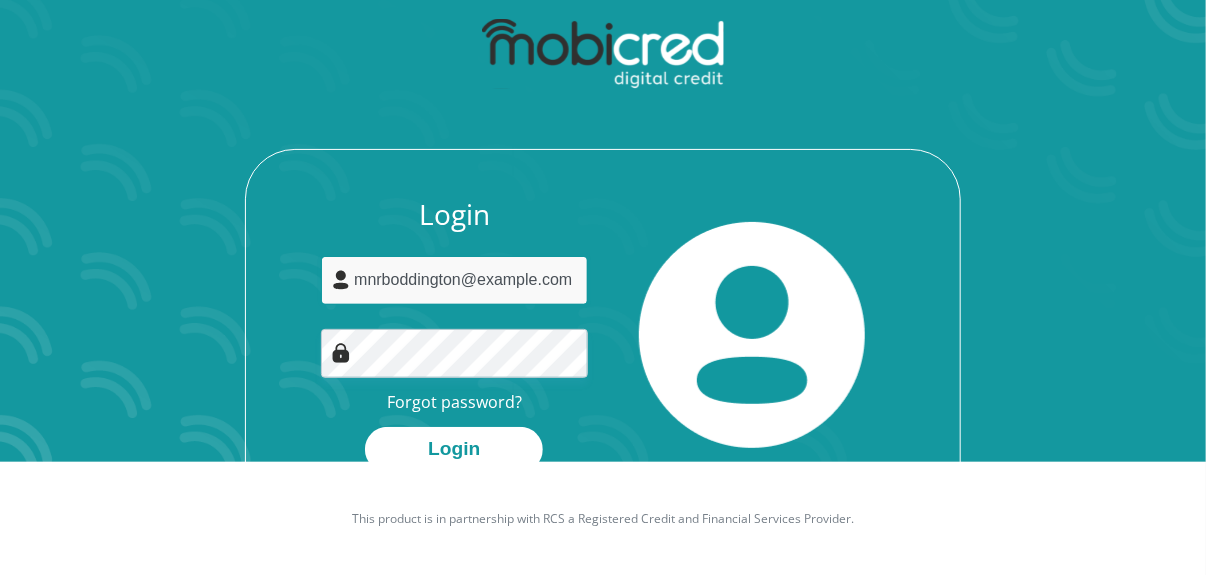 type on "mnrboddington@gmail.com" 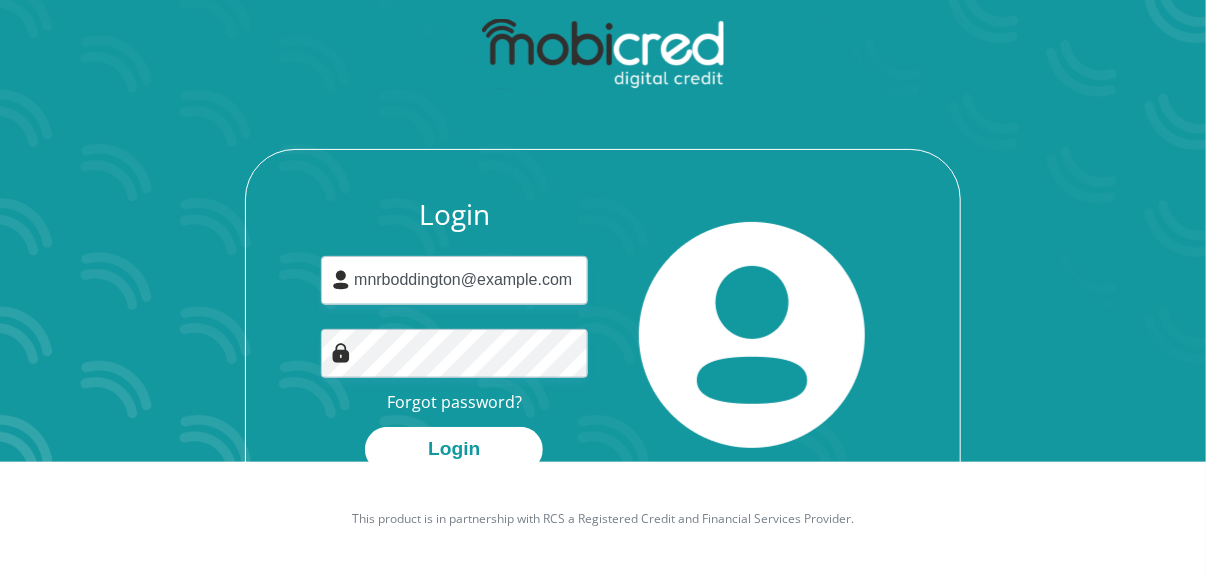 click on "Login
mnrboddington@gmail.com
Forgot password?
Login" at bounding box center [455, 335] 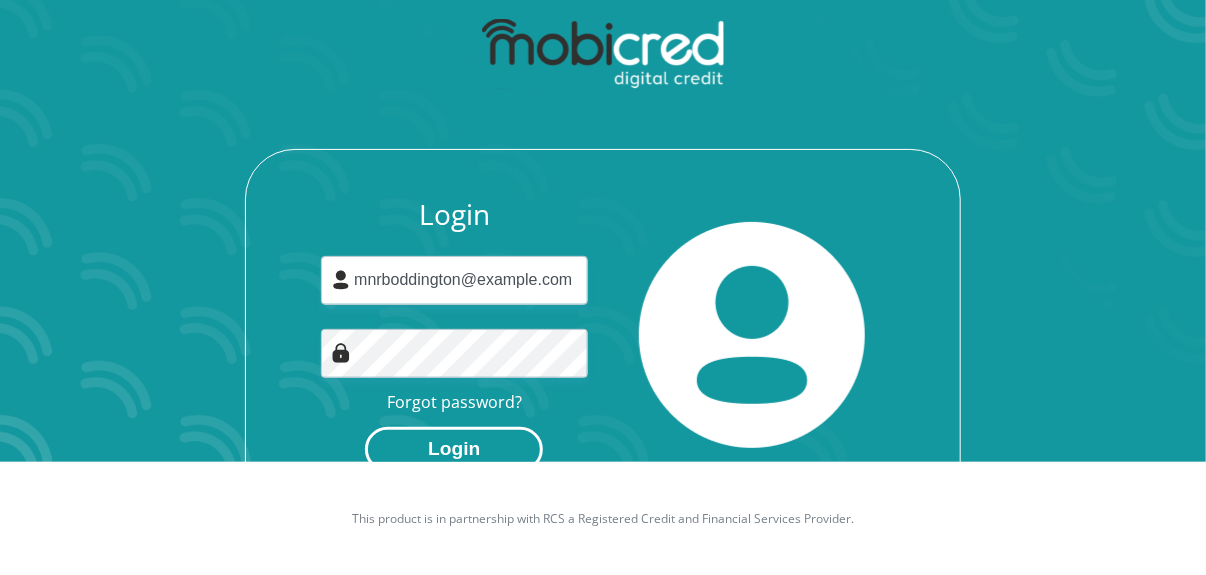 click on "Login" at bounding box center [454, 449] 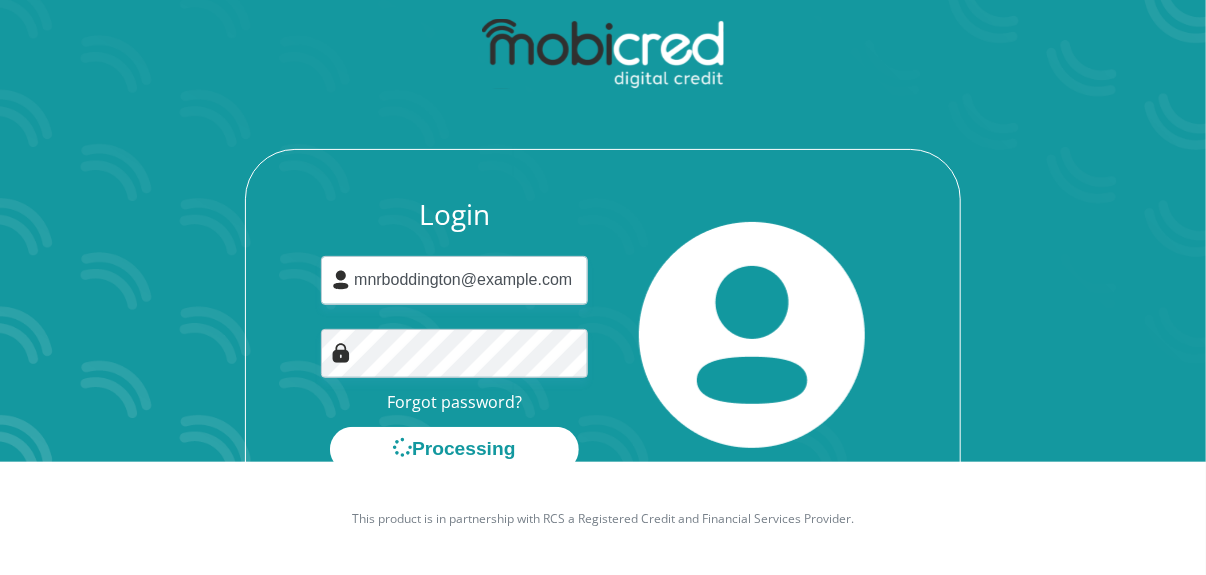 scroll, scrollTop: 0, scrollLeft: 0, axis: both 